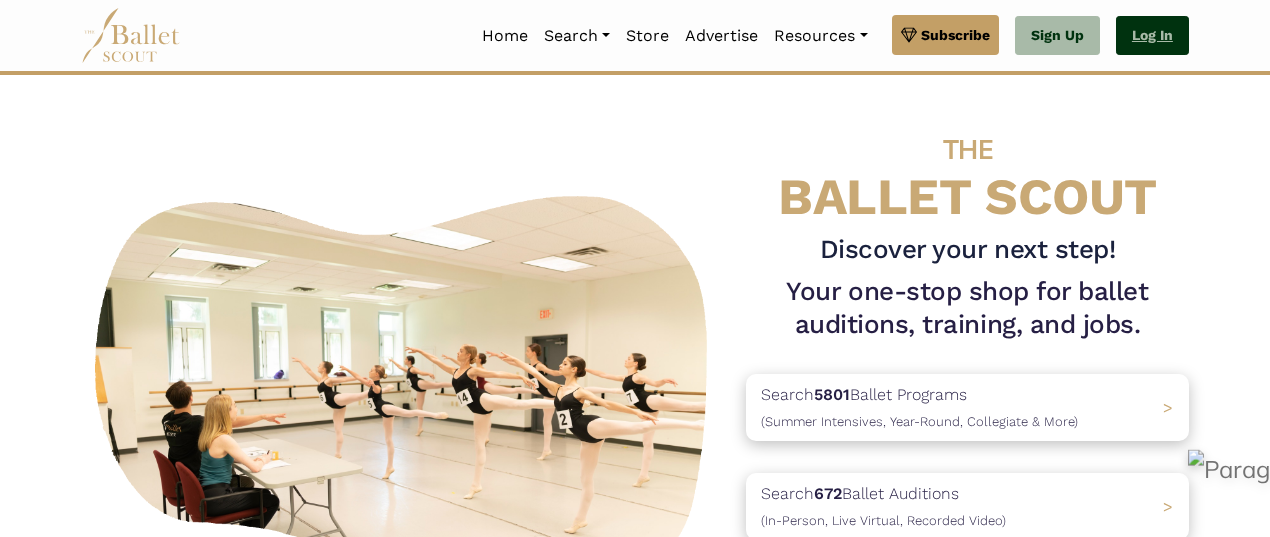 click on "Log In" at bounding box center [1152, 36] 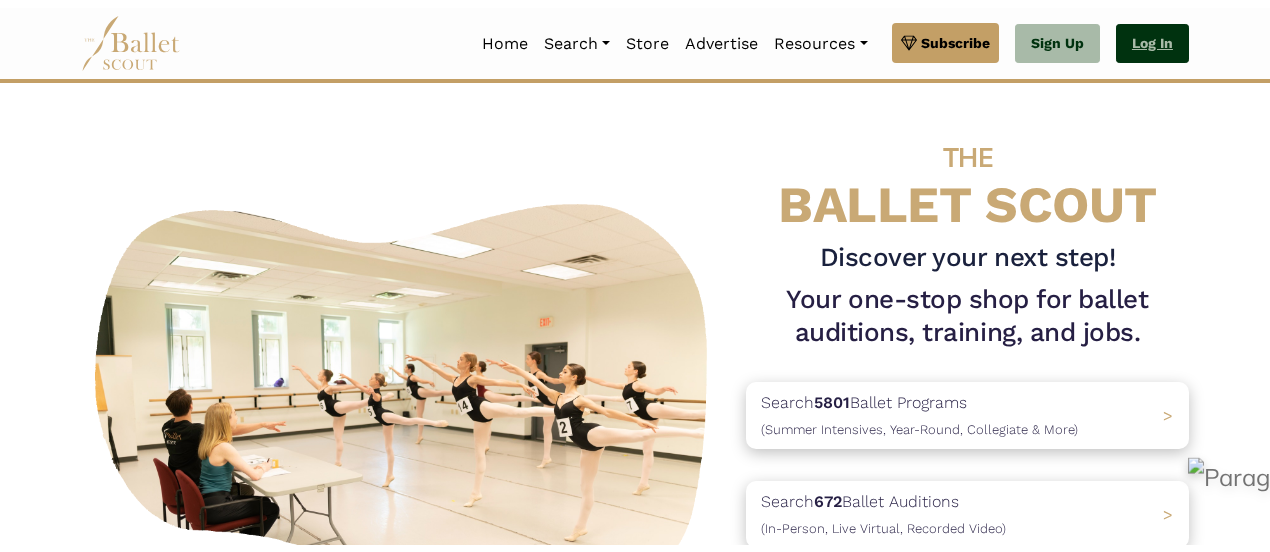 scroll, scrollTop: 0, scrollLeft: 0, axis: both 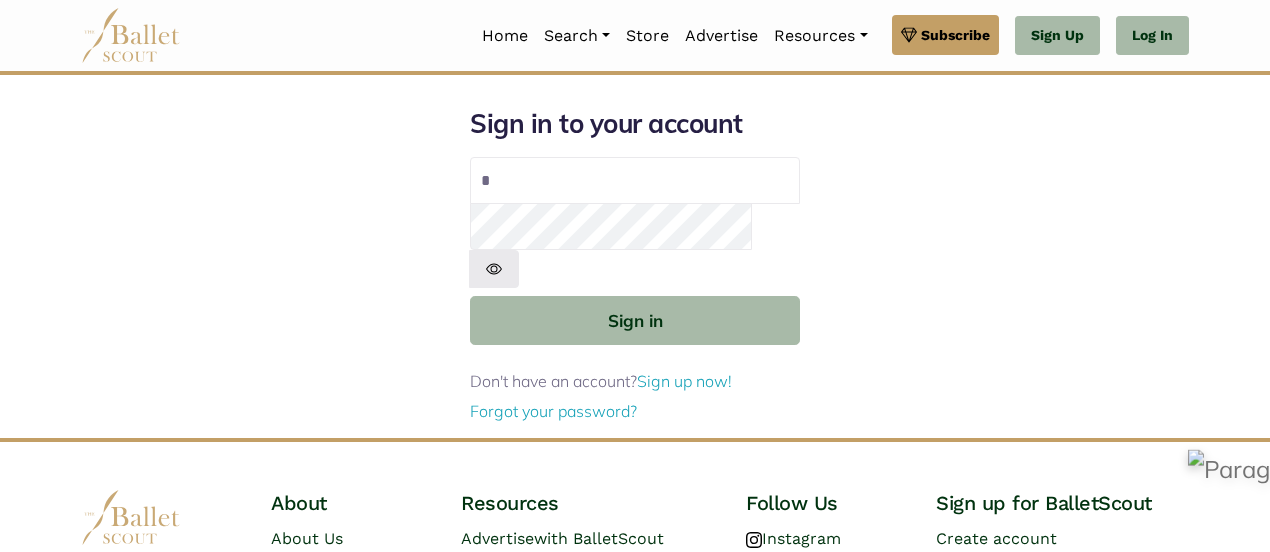 type on "**********" 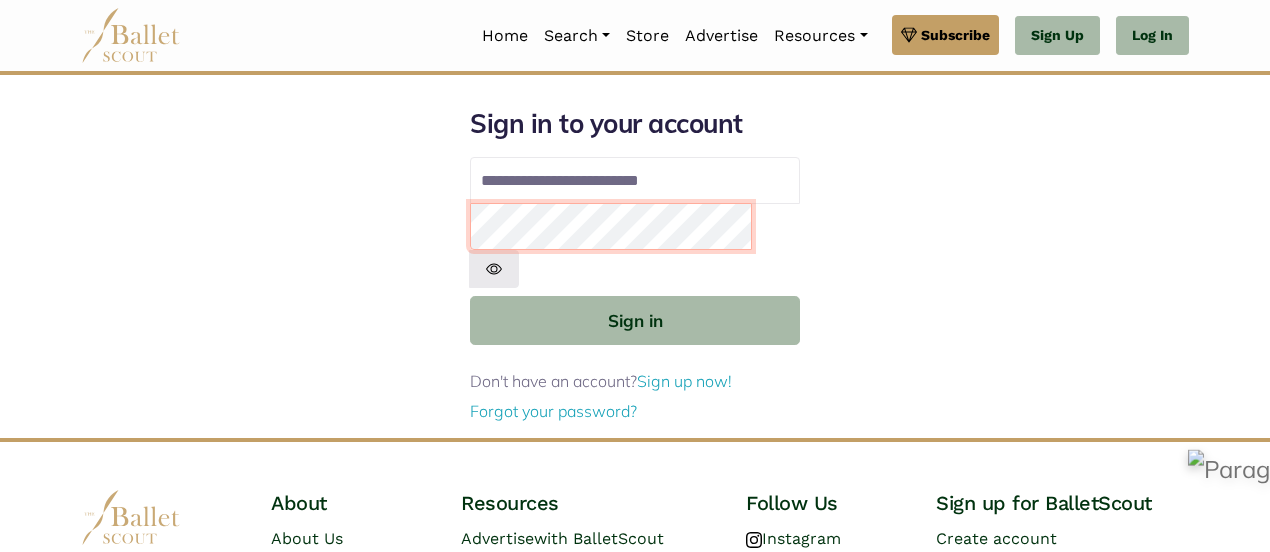 click on "Sign in" at bounding box center [635, 320] 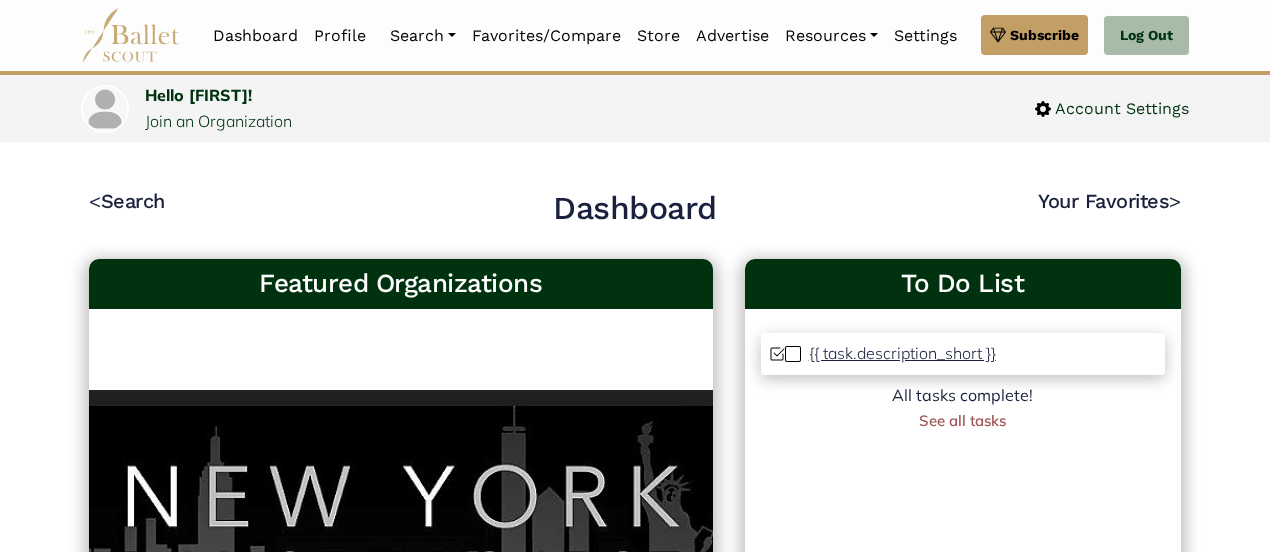 scroll, scrollTop: 0, scrollLeft: 0, axis: both 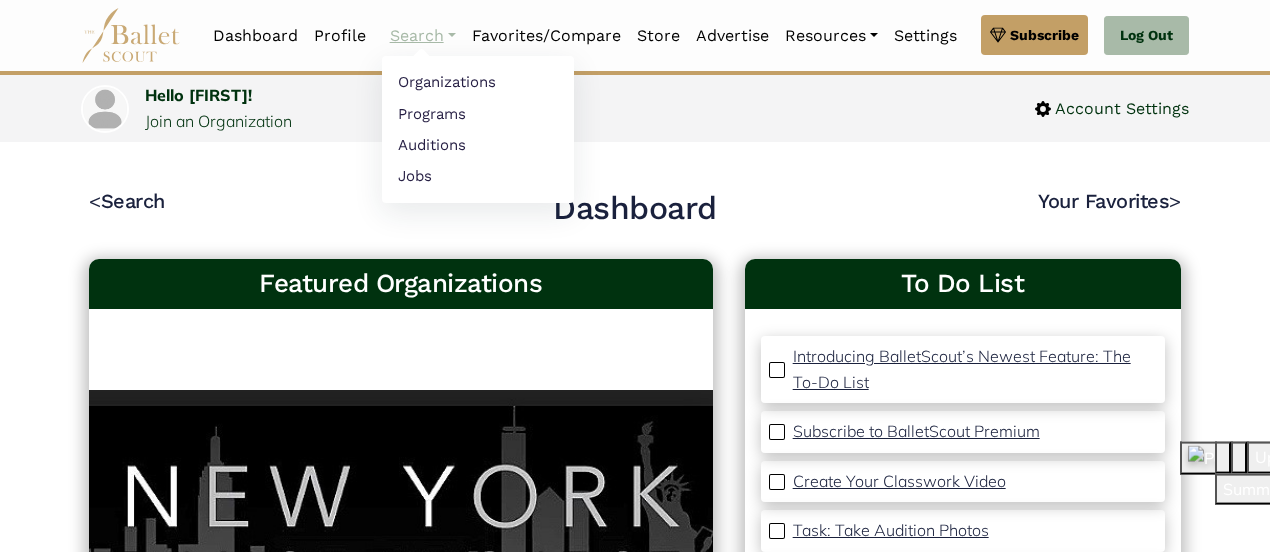 click on "Search" at bounding box center [423, 36] 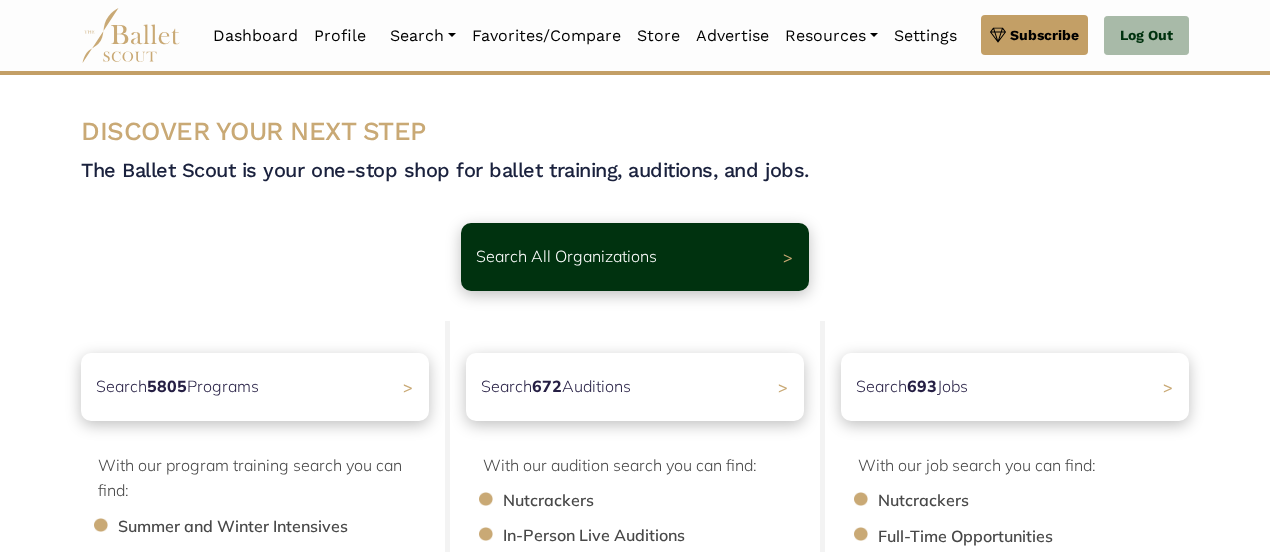 scroll, scrollTop: 0, scrollLeft: 0, axis: both 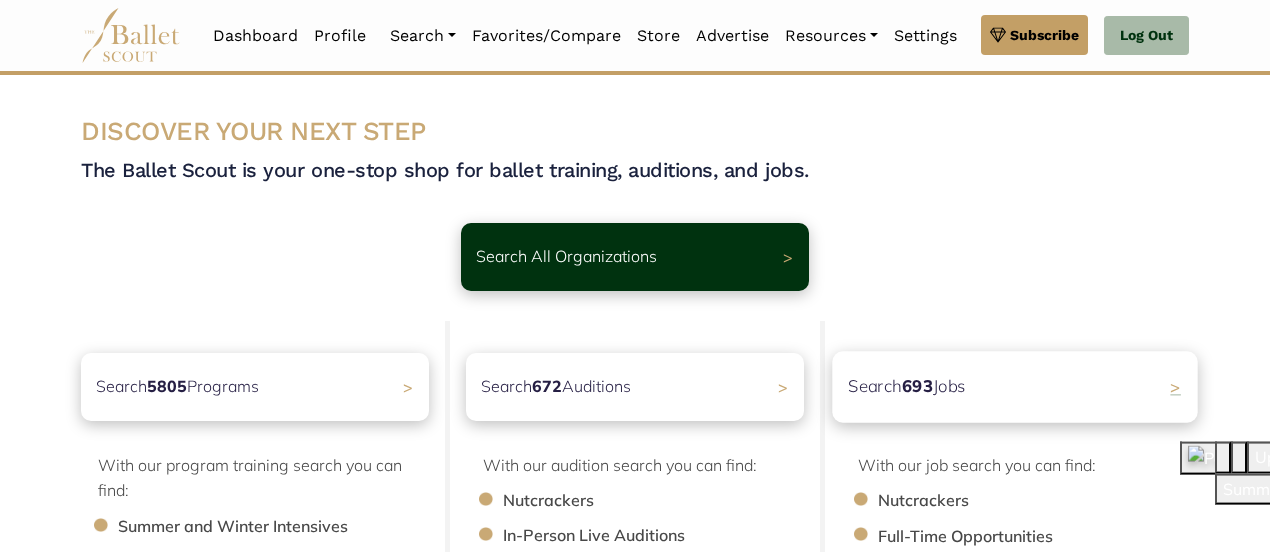click on "Search  693  Jobs" at bounding box center (907, 386) 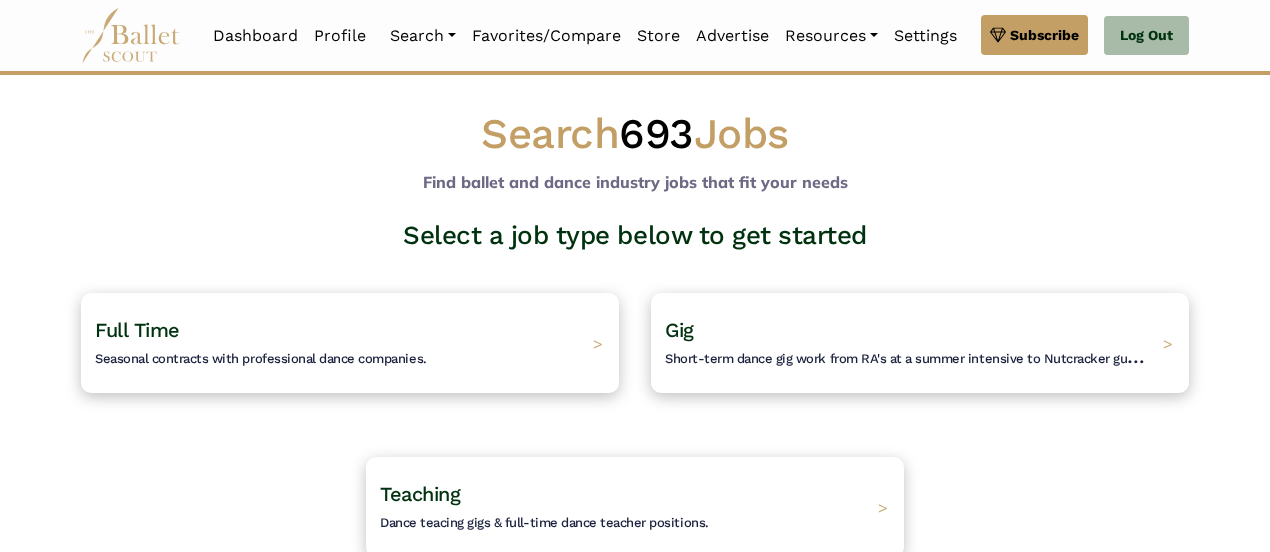 scroll, scrollTop: 0, scrollLeft: 0, axis: both 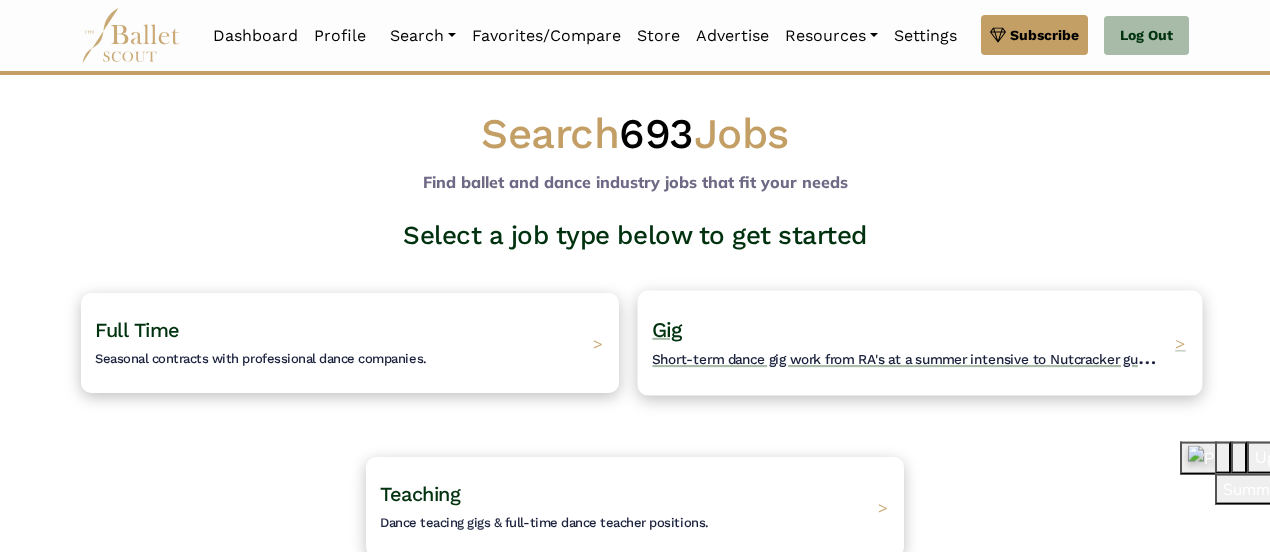 click on "Gig Short-term dance gig
work from RA's at a summer intensive to Nutcracker guestings." at bounding box center (908, 343) 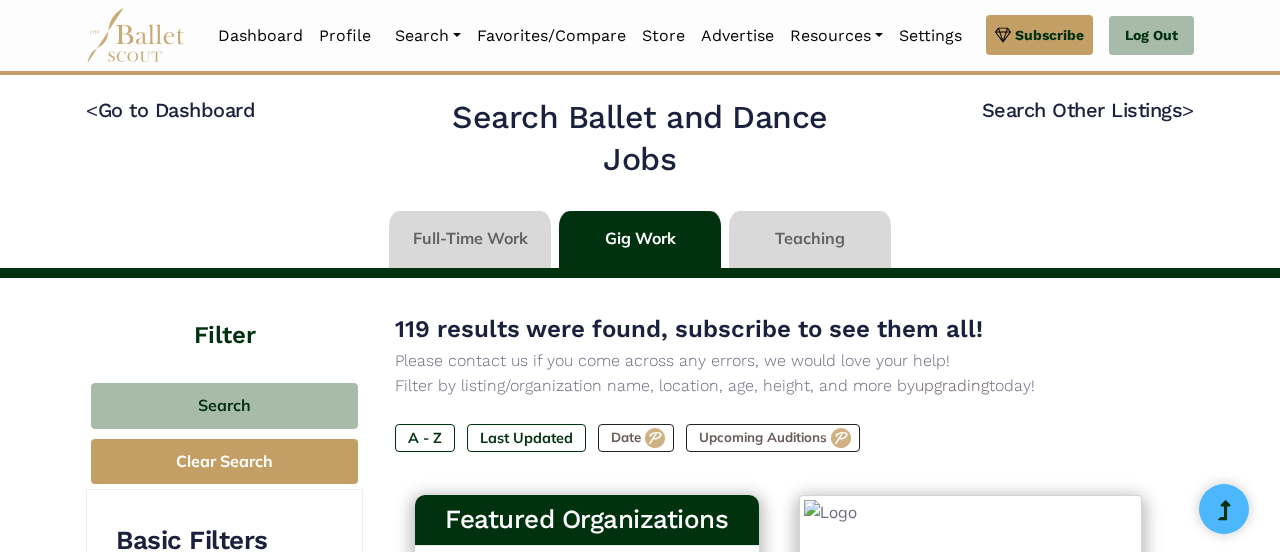 type on "******" 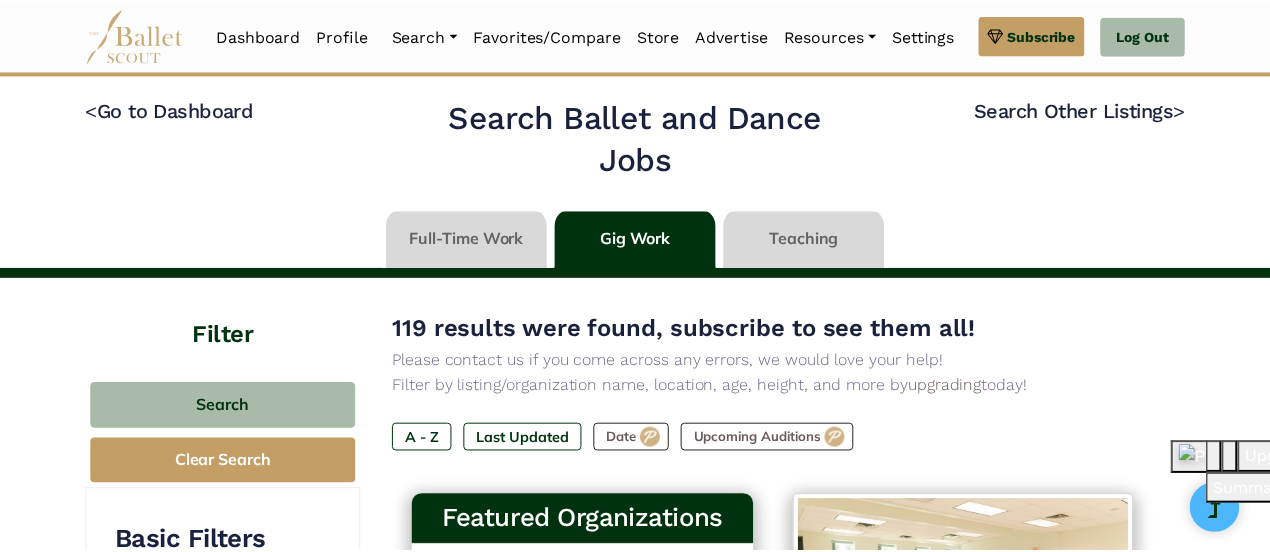 scroll, scrollTop: 0, scrollLeft: 0, axis: both 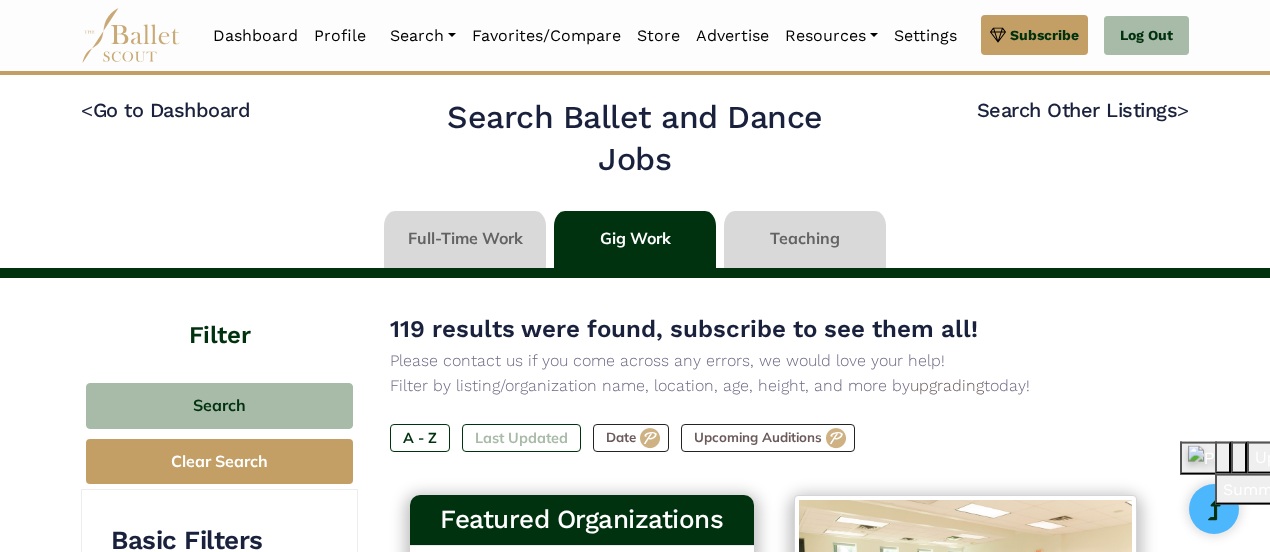 click on "Last Updated" at bounding box center [521, 438] 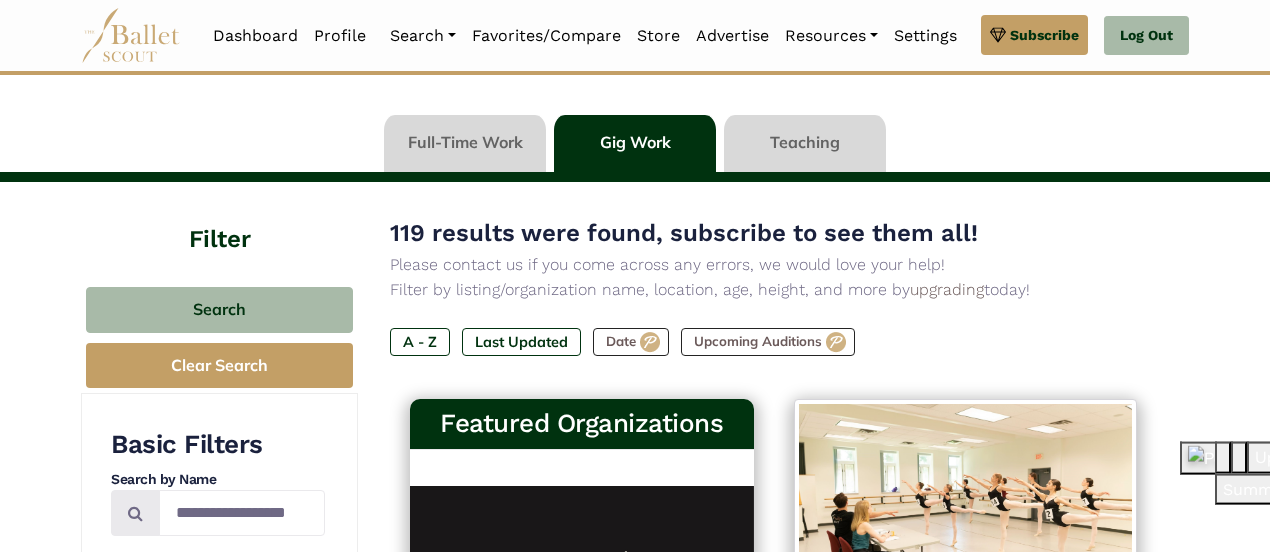 scroll, scrollTop: 94, scrollLeft: 0, axis: vertical 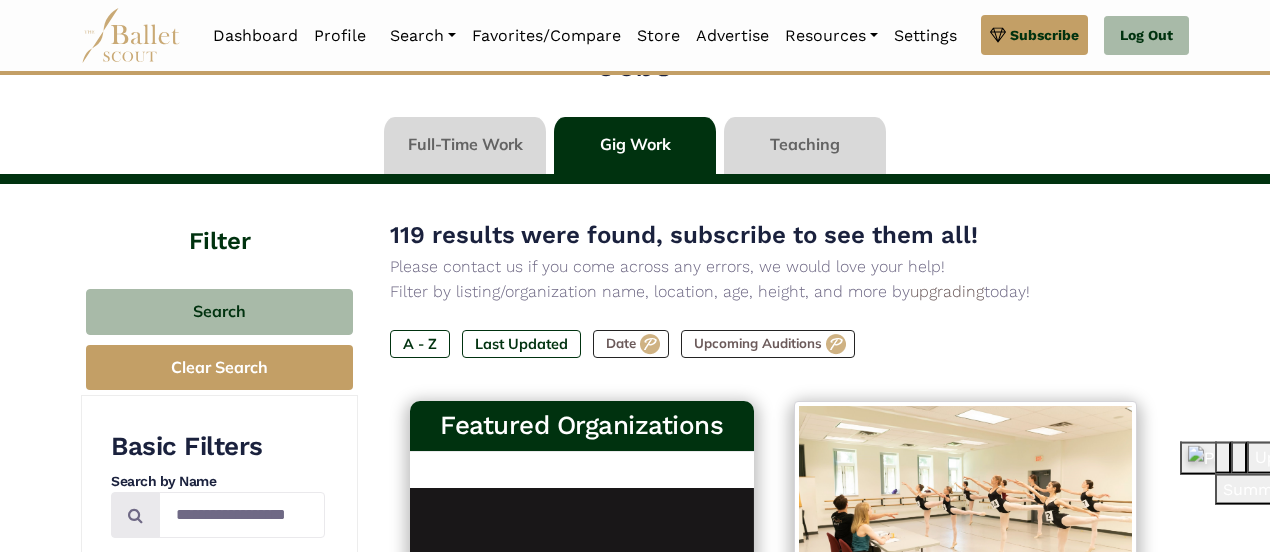 click at bounding box center [465, 145] 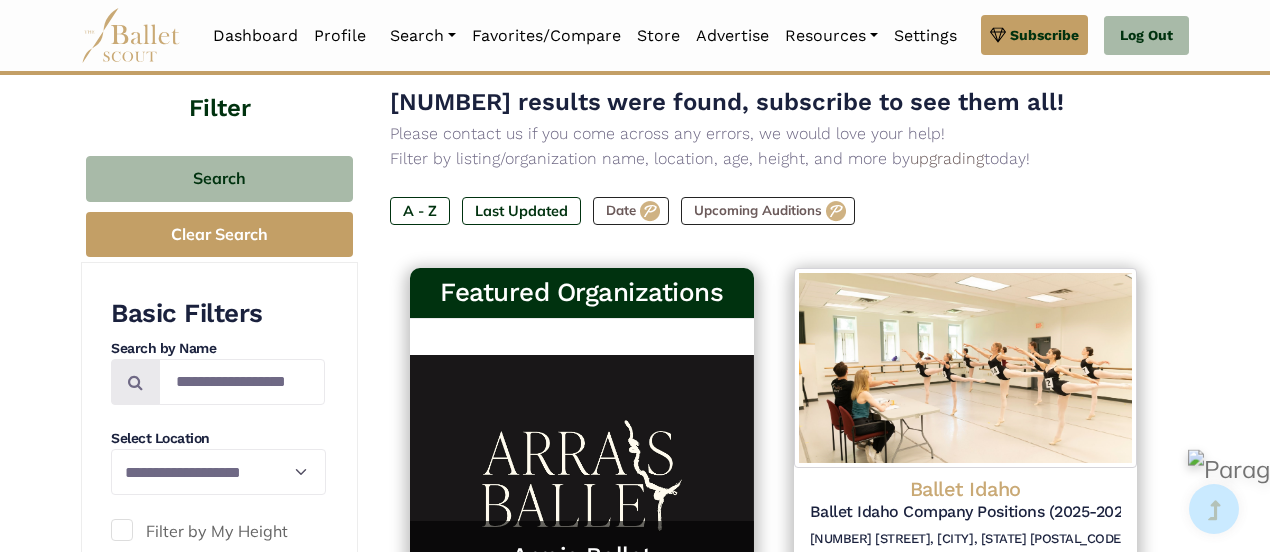scroll, scrollTop: 232, scrollLeft: 0, axis: vertical 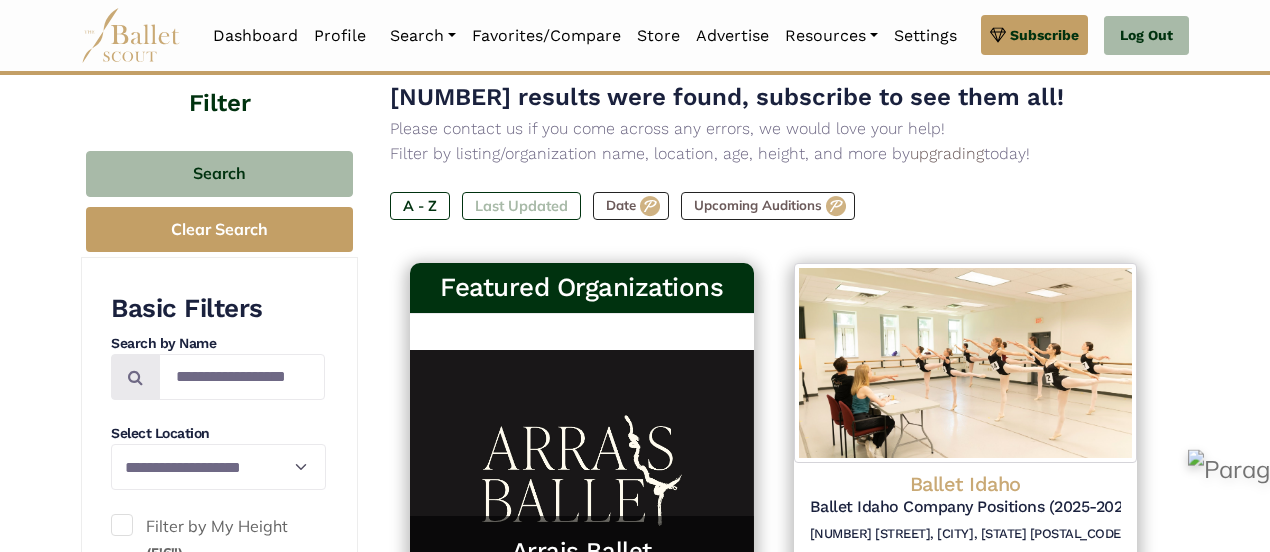 click on "Last Updated" at bounding box center [521, 206] 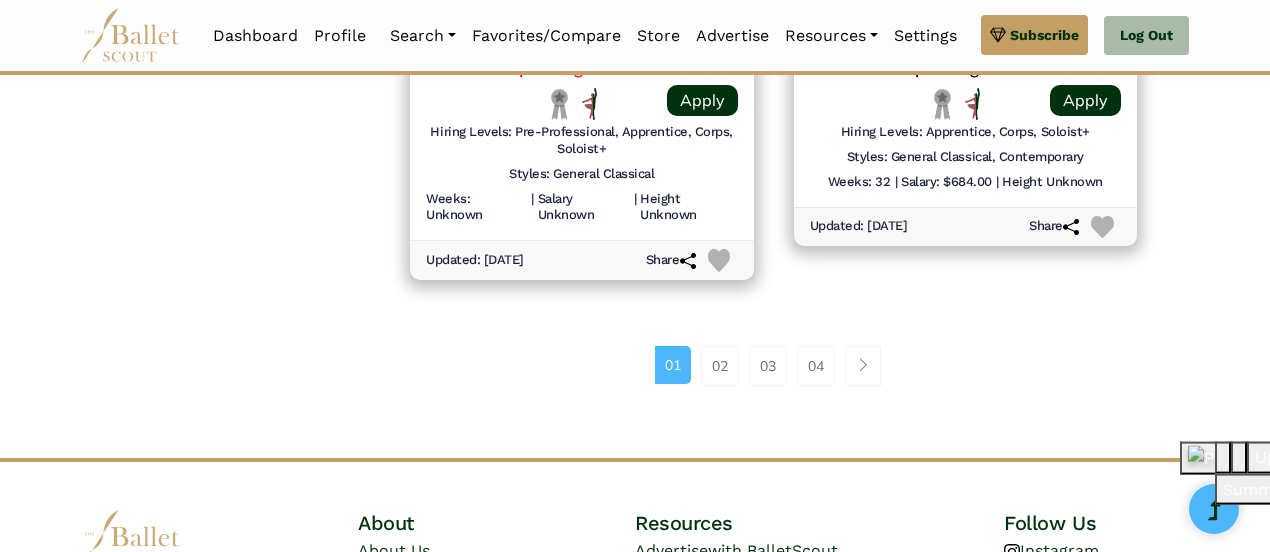 scroll, scrollTop: 2877, scrollLeft: 0, axis: vertical 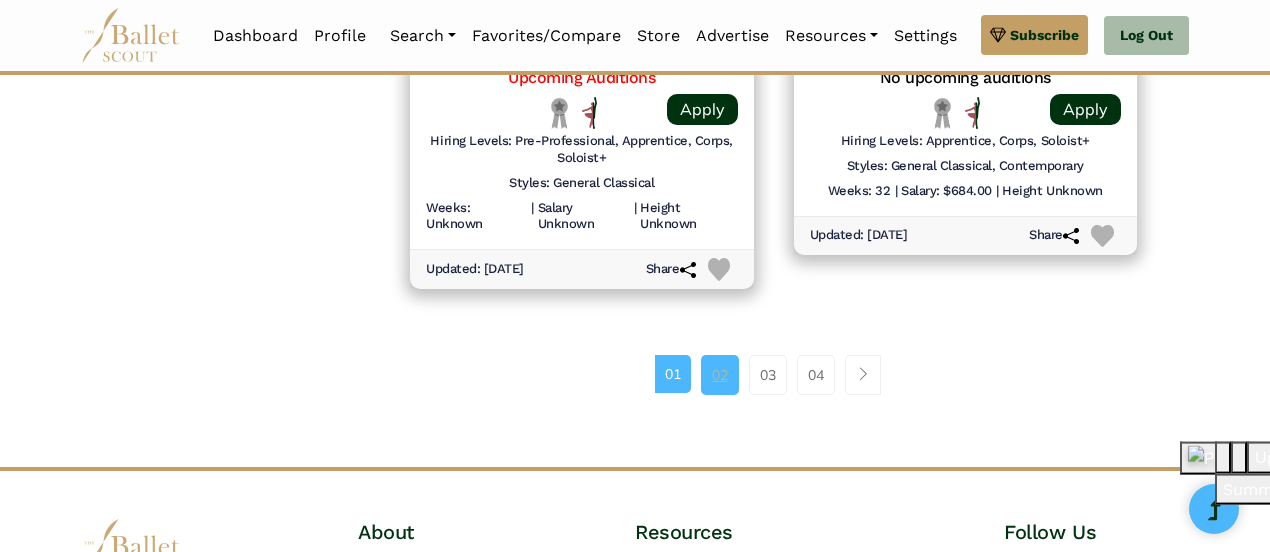 click on "02" at bounding box center [720, 375] 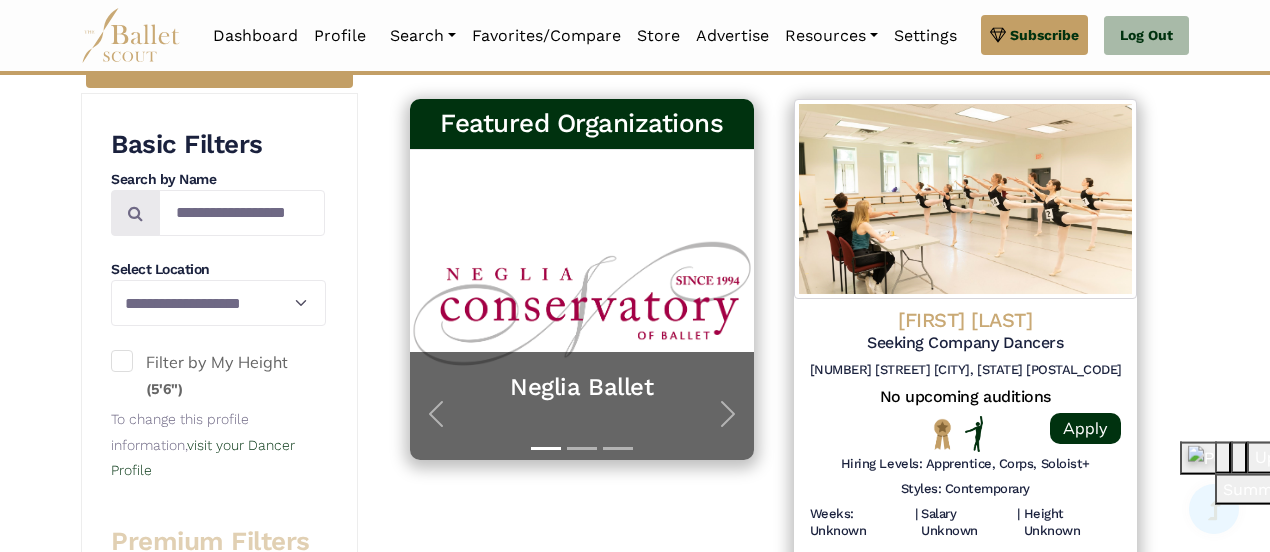 scroll, scrollTop: 410, scrollLeft: 0, axis: vertical 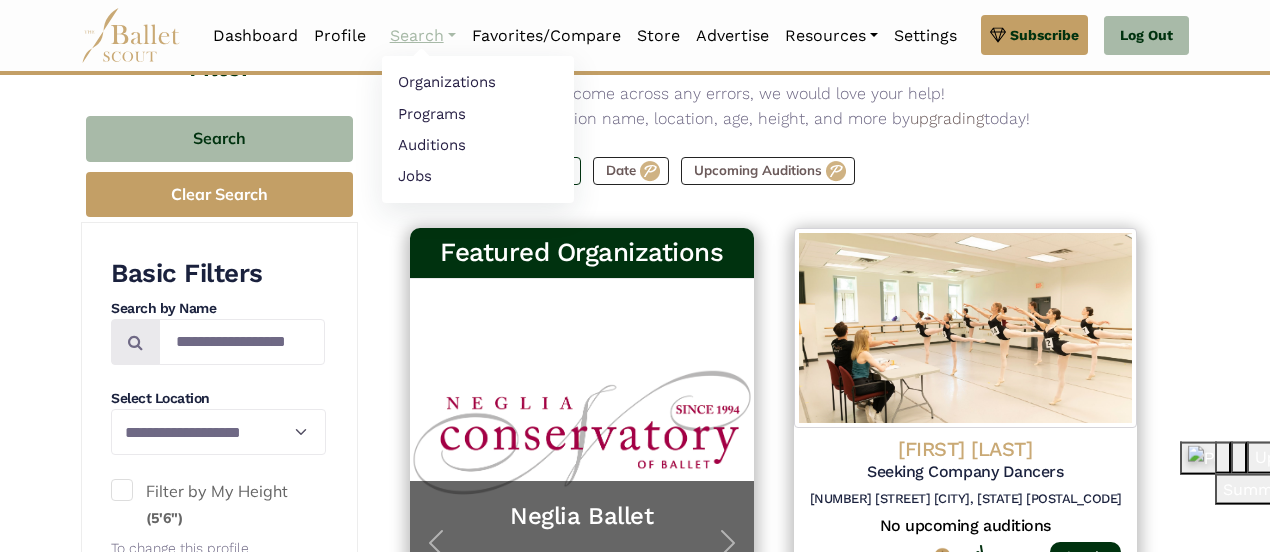 click on "Search" at bounding box center [423, 36] 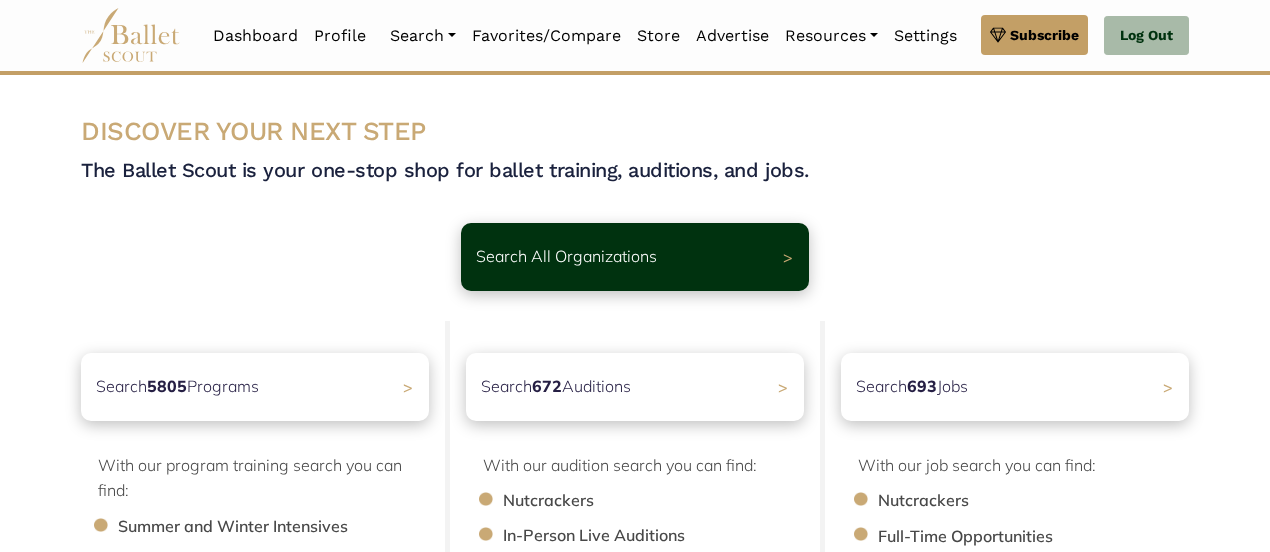 scroll, scrollTop: 0, scrollLeft: 0, axis: both 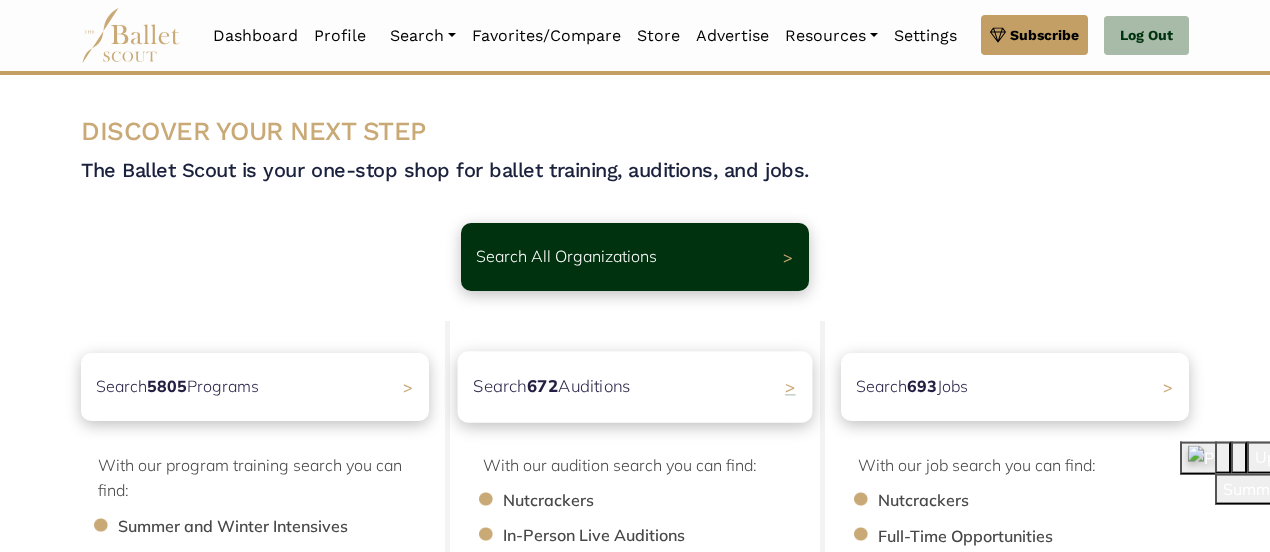 click on "Search  672  Auditions >" at bounding box center [635, 386] 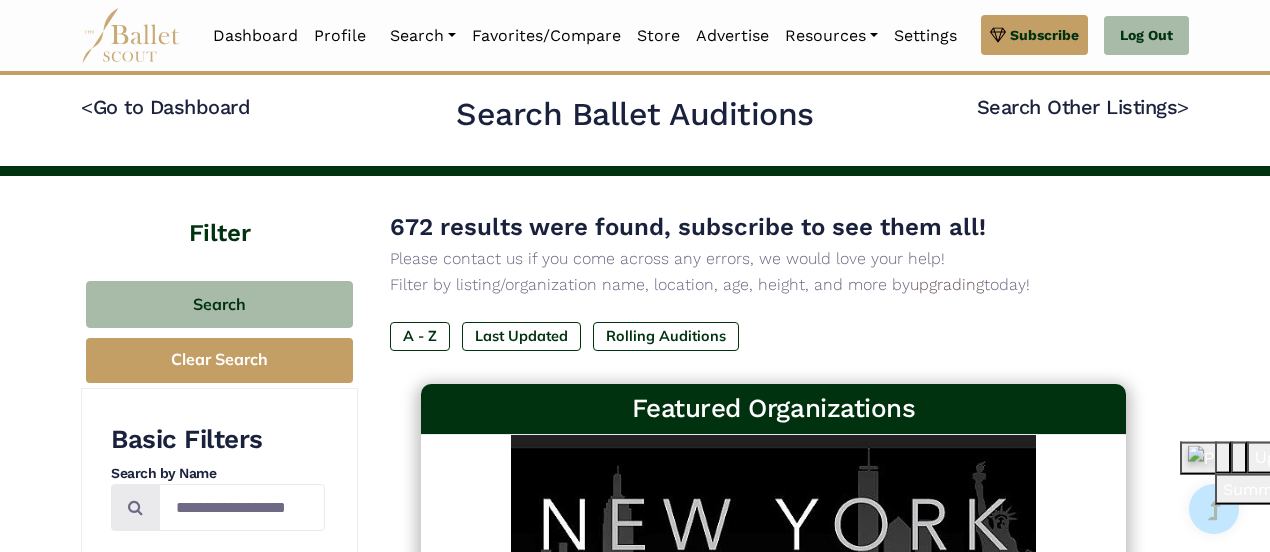 scroll, scrollTop: 0, scrollLeft: 0, axis: both 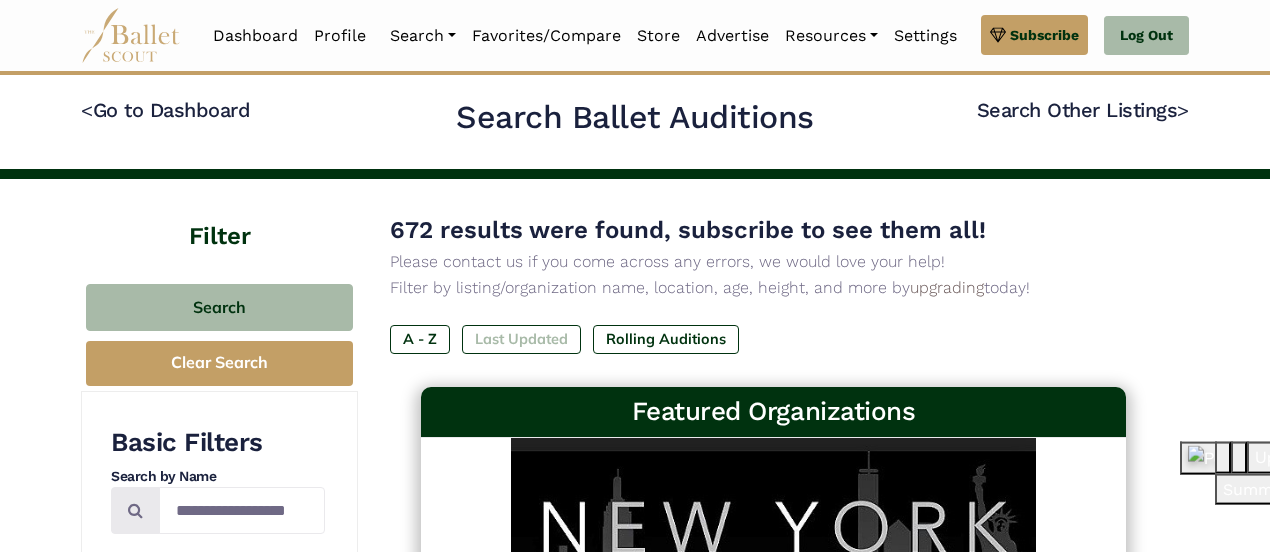 click on "Last Updated" at bounding box center (521, 339) 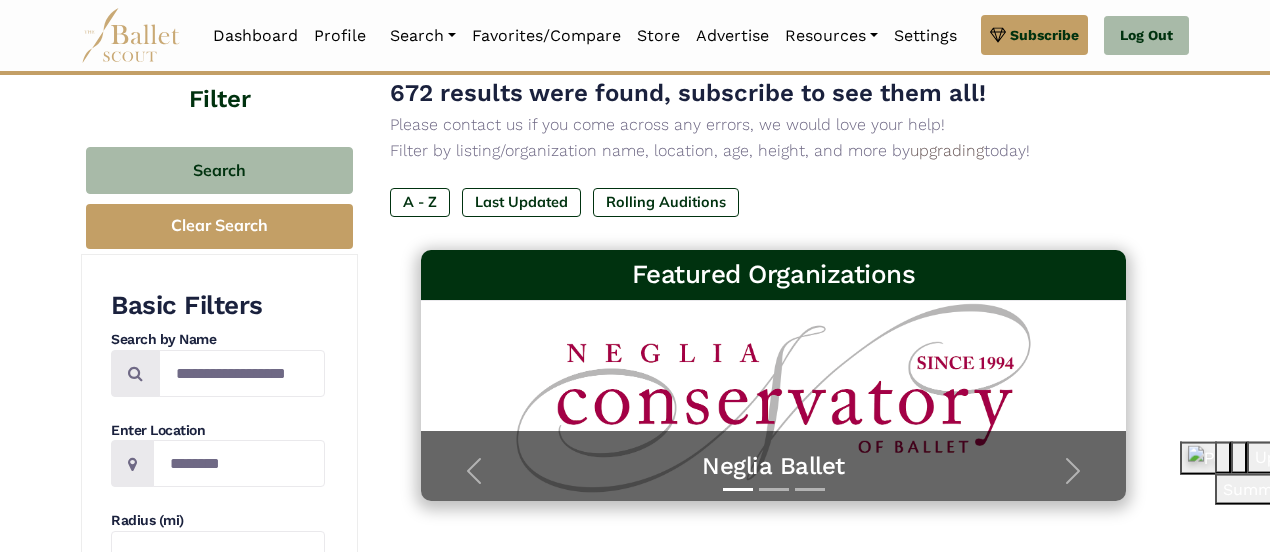 scroll, scrollTop: 0, scrollLeft: 0, axis: both 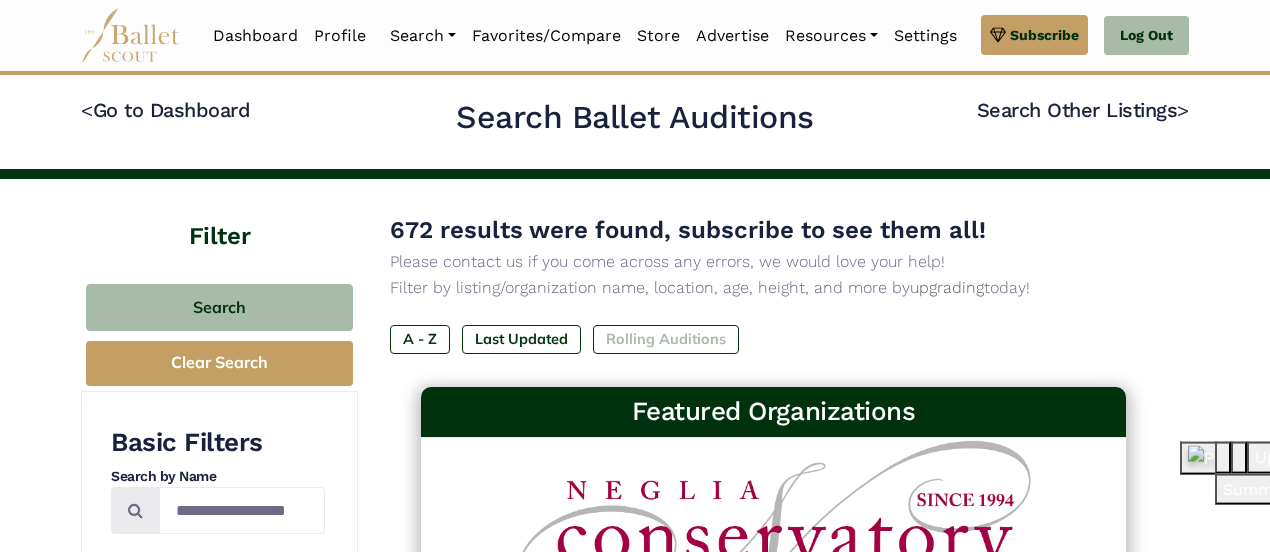 click on "Rolling Auditions" at bounding box center [666, 339] 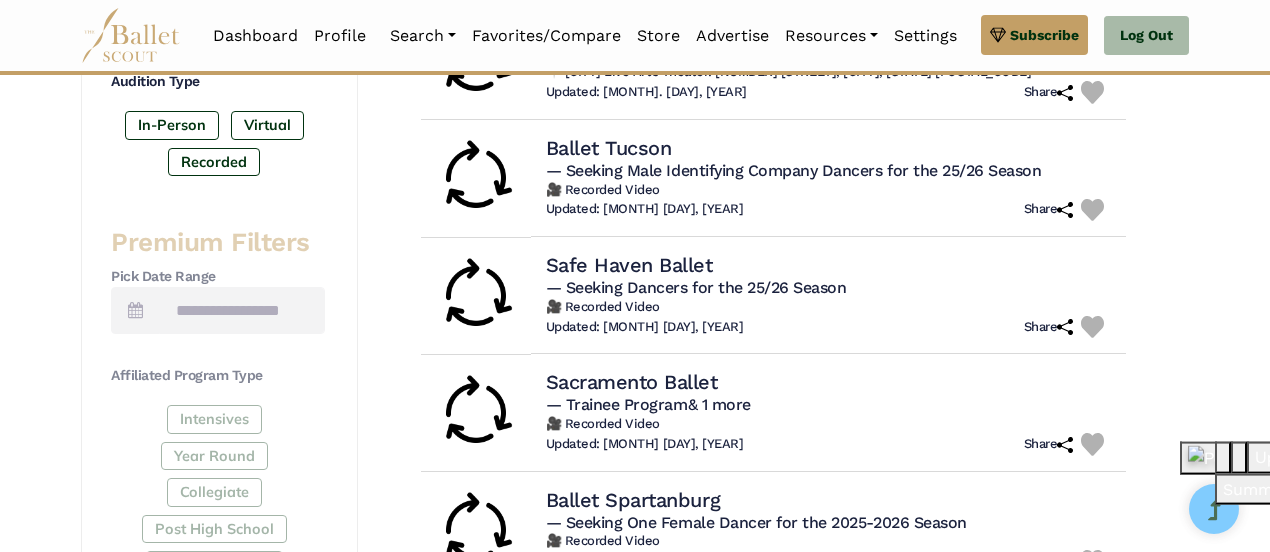 scroll, scrollTop: 677, scrollLeft: 0, axis: vertical 